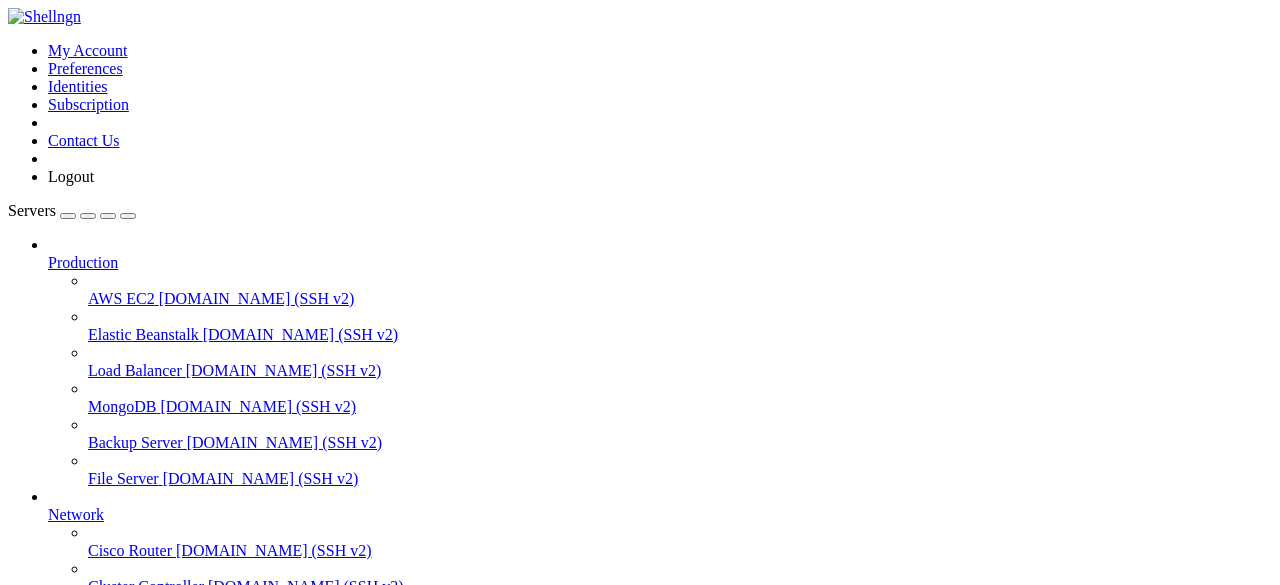 scroll, scrollTop: 0, scrollLeft: 0, axis: both 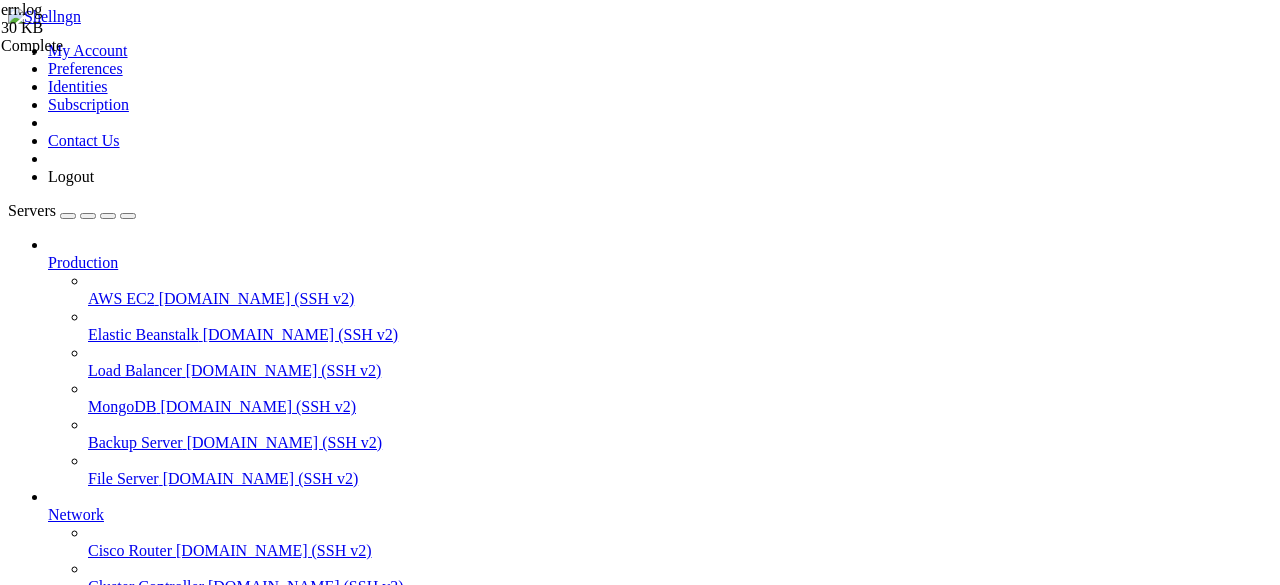 drag, startPoint x: 1083, startPoint y: 511, endPoint x: 404, endPoint y: 392, distance: 689.34894 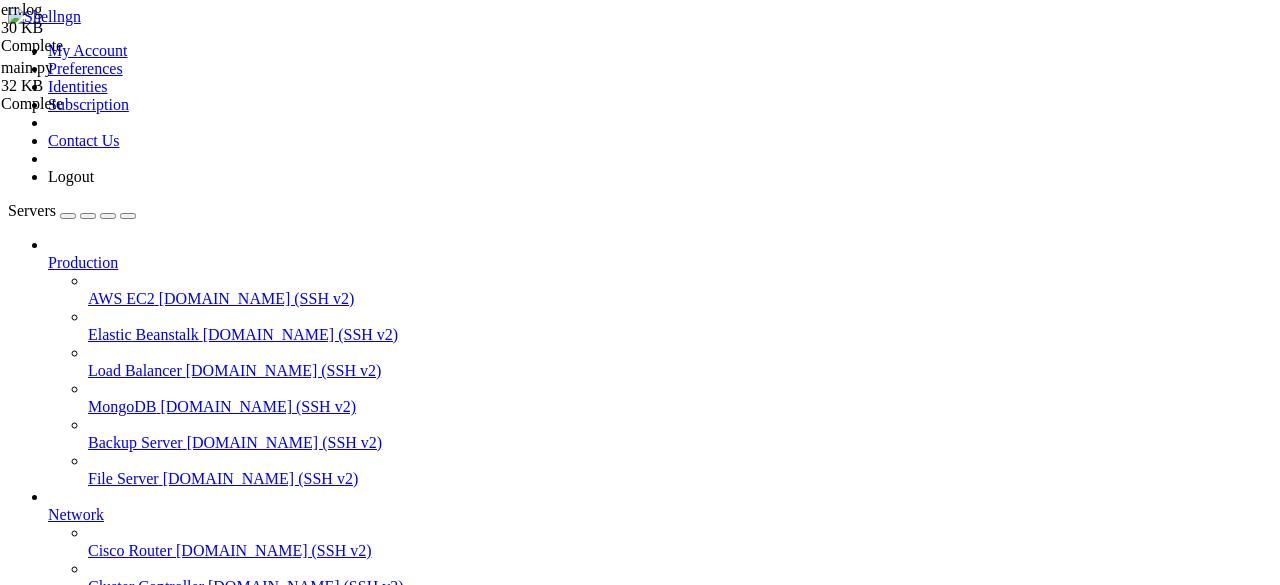 click at bounding box center [16, 1742] 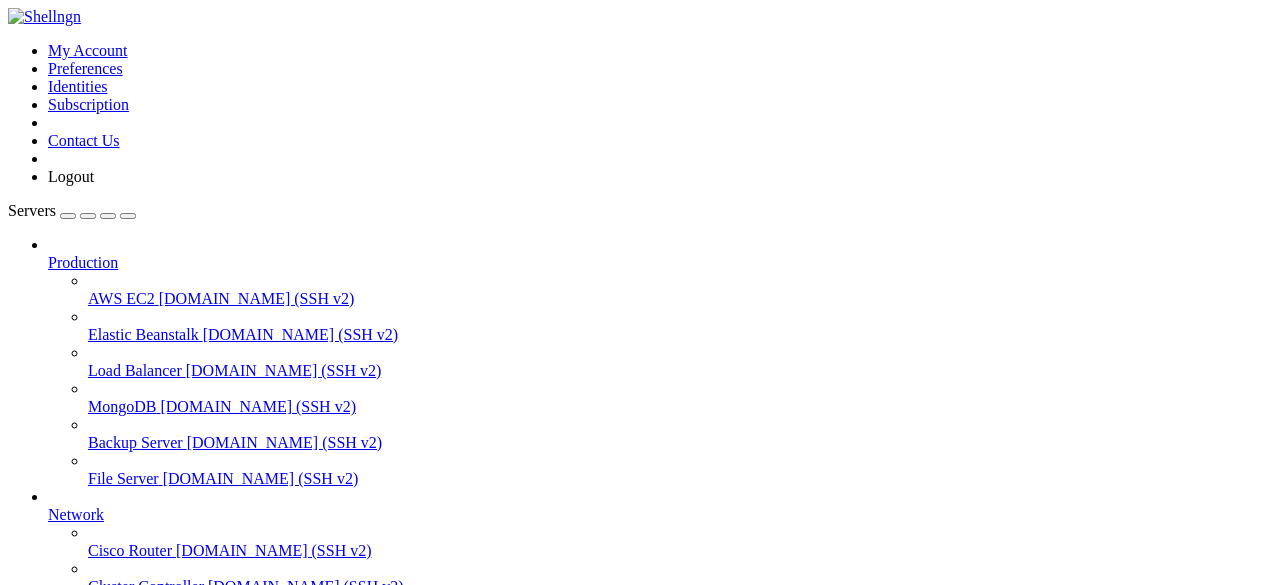click at bounding box center [1080, 1421] 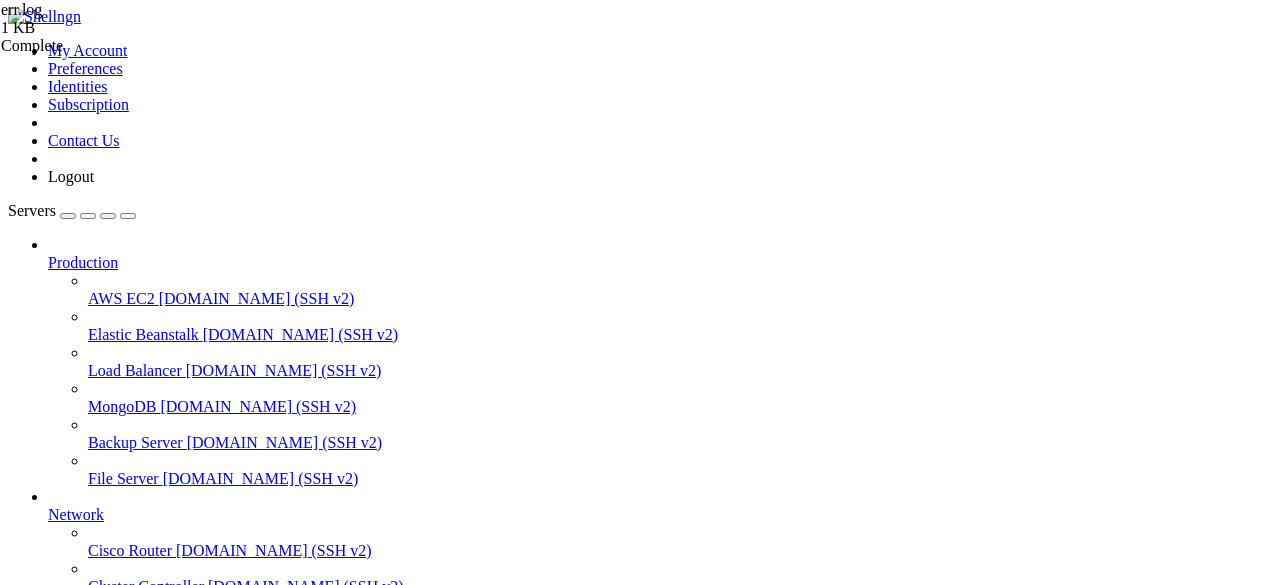 click at bounding box center [56, 1848] 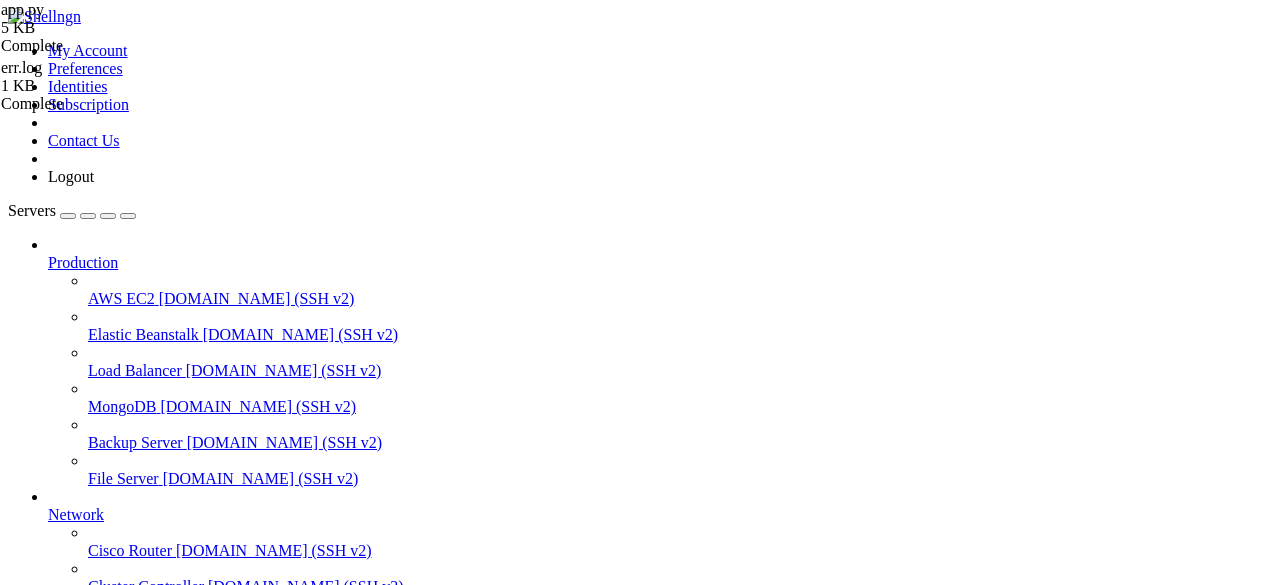 click on "from   quart   import   Quart ,   request ,   jsonify from   playwright . async_api   import   async_playwright ,   TimeoutError import   asyncio import   time import   random app   =   Quart ( __name__ ) @ app . route ( '/api/bypass' ) async   def   bypass ( ) :       t = time . time ( )       url   =   request . args . get ( 'url' )       if   not   url :             return   jsonify ({ 'error' :   'URL parameter required' }) ,   400             try :             async   with   async_playwright ( )   as   playwright :                   browser   =   await   playwright . chromium . launch (                         headless = False ,                         args = [                               "--disable-blink-features=AutomationControlled" ,                               "--disable-infobars" ,                               "--disable-extensions" ,                               "--disable-popup-blocking" ,                               "--disable-downloads" ,                               "--no-sandbox" , ]" at bounding box center (655, 2109) 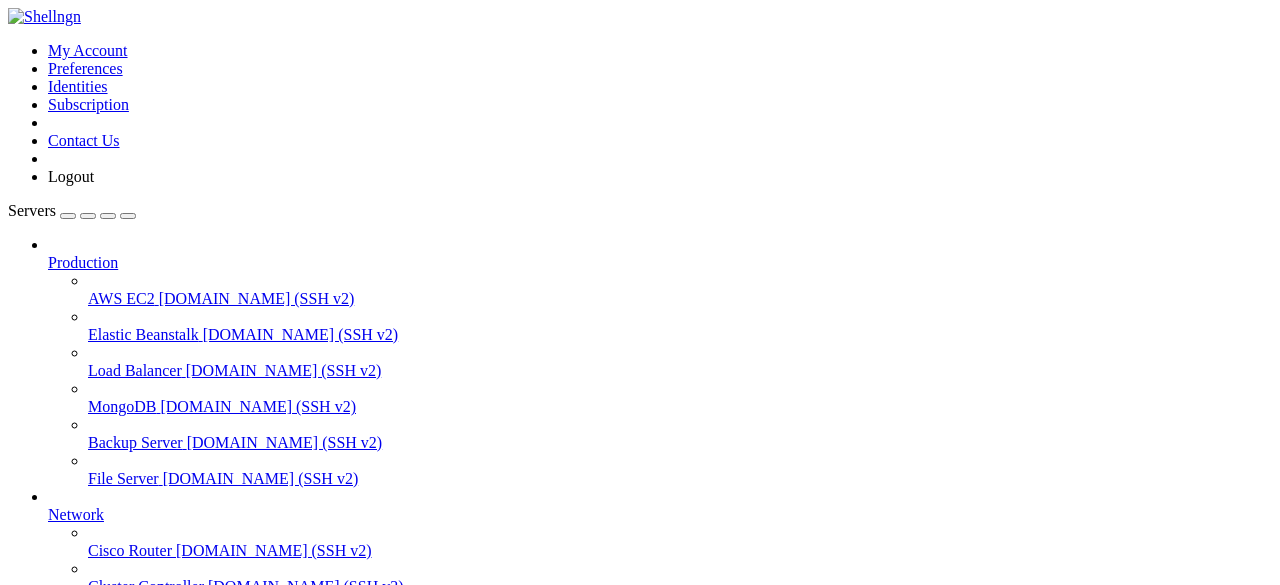 scroll, scrollTop: 0, scrollLeft: 0, axis: both 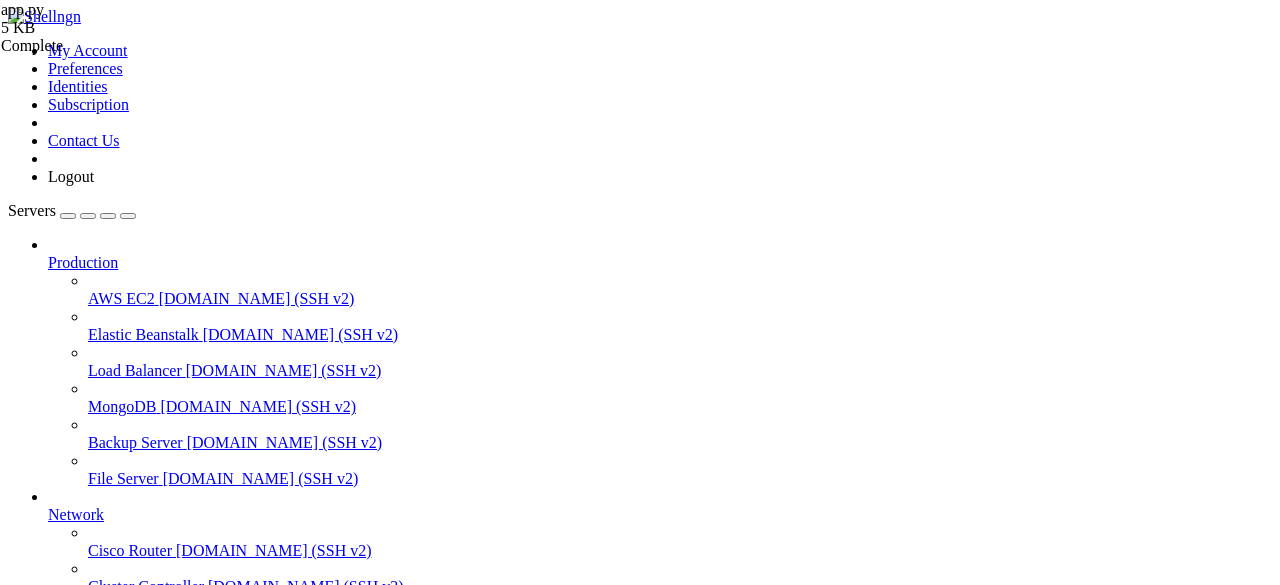 click on "from   quart   import   Quart ,   request ,   jsonify from   playwright . async_api   import   async_playwright ,   TimeoutError import   asyncio import   time import   random app   =   Quart ( __name__ ) @ app . route ( '/api/bypass' ) async   def   bypass ( ) :       t = time . time ( )       url   =   request . args . get ( 'url' )       if   not   url :             return   jsonify ({ 'error' :   'URL parameter required' }) ,   400             try :             async   with   async_playwright ( )   as   playwright :                   browser   =   await   playwright . chromium . launch (                         headless = False ,                         args = [                               "--disable-blink-features=AutomationControlled" ,                               "--disable-infobars" ,                               "--disable-extensions" ,                               "--disable-popup-blocking" ,                               "--disable-downloads" ,                               "--no-sandbox" , ]" at bounding box center (655, 2109) 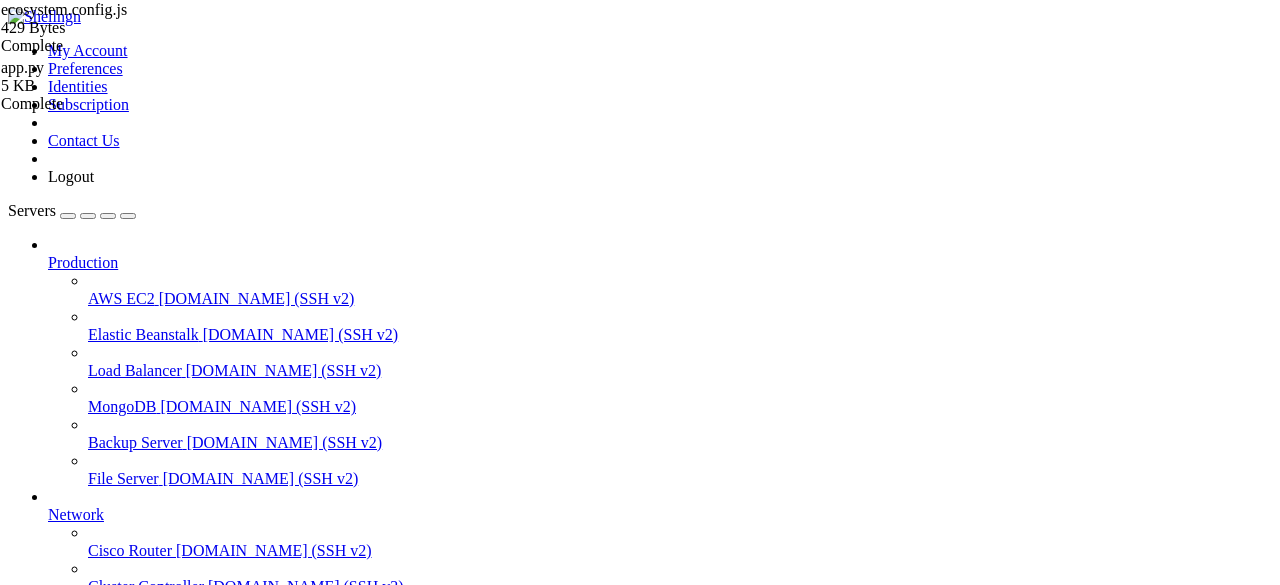 click at bounding box center (56, 1848) 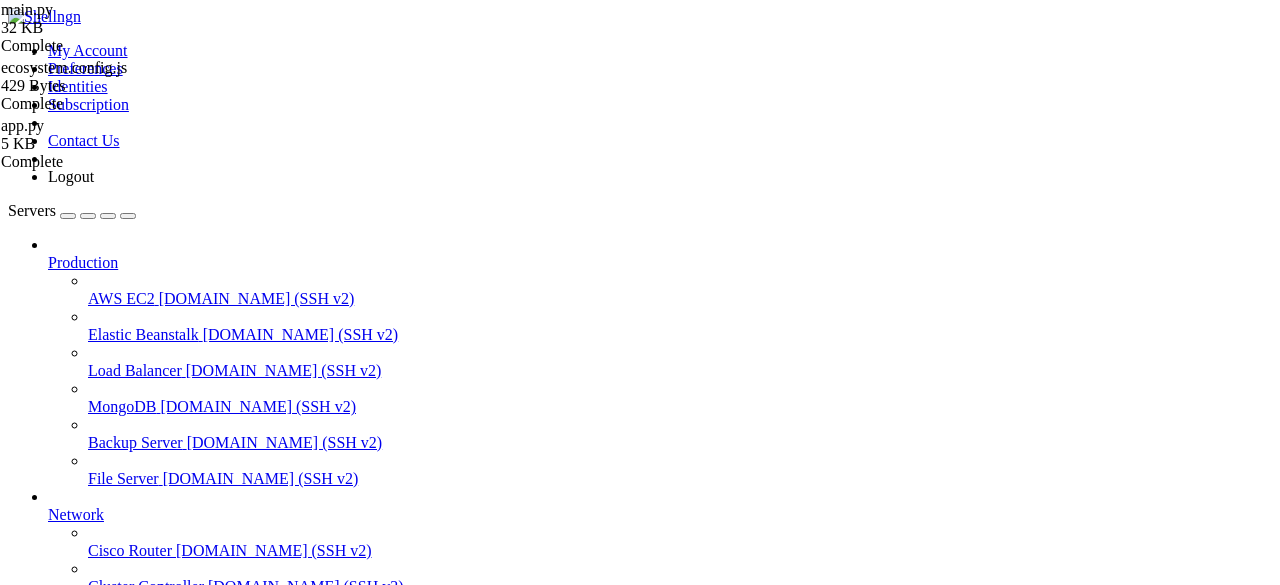 click on "import   telebot import   requests import   re from   telebot   import   types import   threading import   time import   database import   sqlite3 import   datetime import   admin from   zoneinfo   import   ZoneInfo import   pytz import   html TOKEN   =   "7534237229:AAH82OAvTNexPkx1VLpUjCacXz_myfGG9ts" bot   =   telebot . TeleBot ( TOKEN ) APIS   =   [ "[URL][TECHNICAL_ID]" ,   "[URL][TECHNICAL_ID]" ] current_api   =   0 admin . init_admin_panel ( bot ) def   get_api ( ) :       global   current_api       return   APIS [ current_api ] def   switch_api ( ) :       global   current_api       current_api   =   ( current_api   +   1 )   %   len ( APIS ) def   make_request ( endpoint ) :       for   _   in   range ( len ( APIS )) :             try :                   d   =   { "key" :   "satoshkaandmymilik_86e5a91df38b479f25db17b37ef29e6a_@KRAIN1771_Grow_A_Garden_Roblox_Stock_Bot" }                   response   =   requests . get ( f" { get_api ( )} { endpoint } " ,   json = d ,   timeout = 10 )" at bounding box center [1620, 2101] 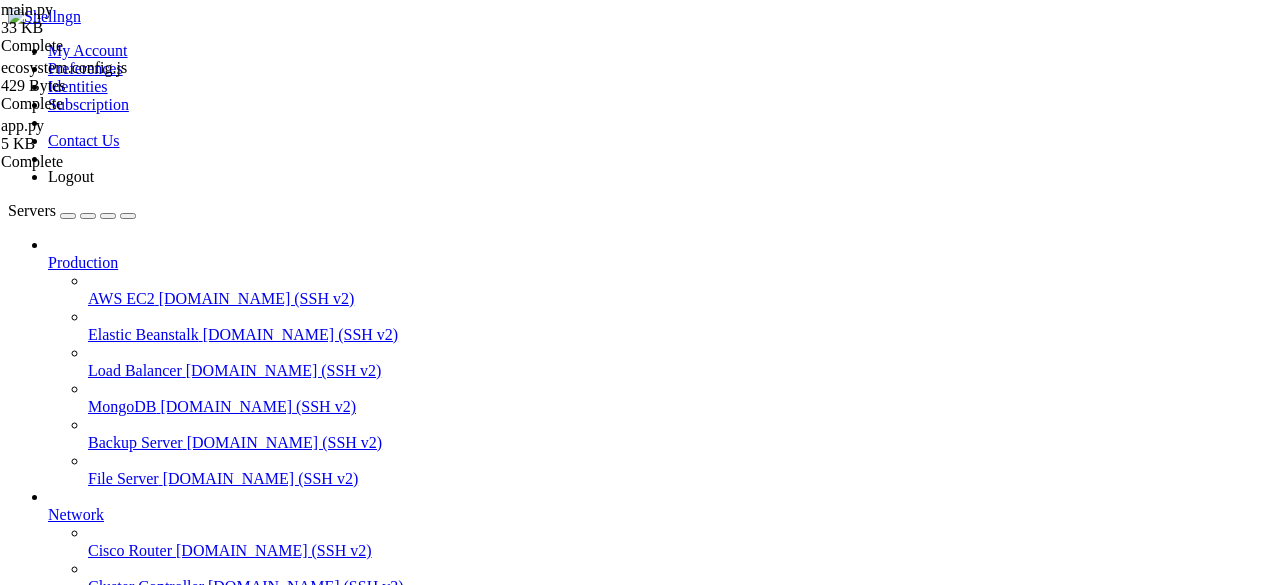 click on "grow a garden" at bounding box center (94, 834) 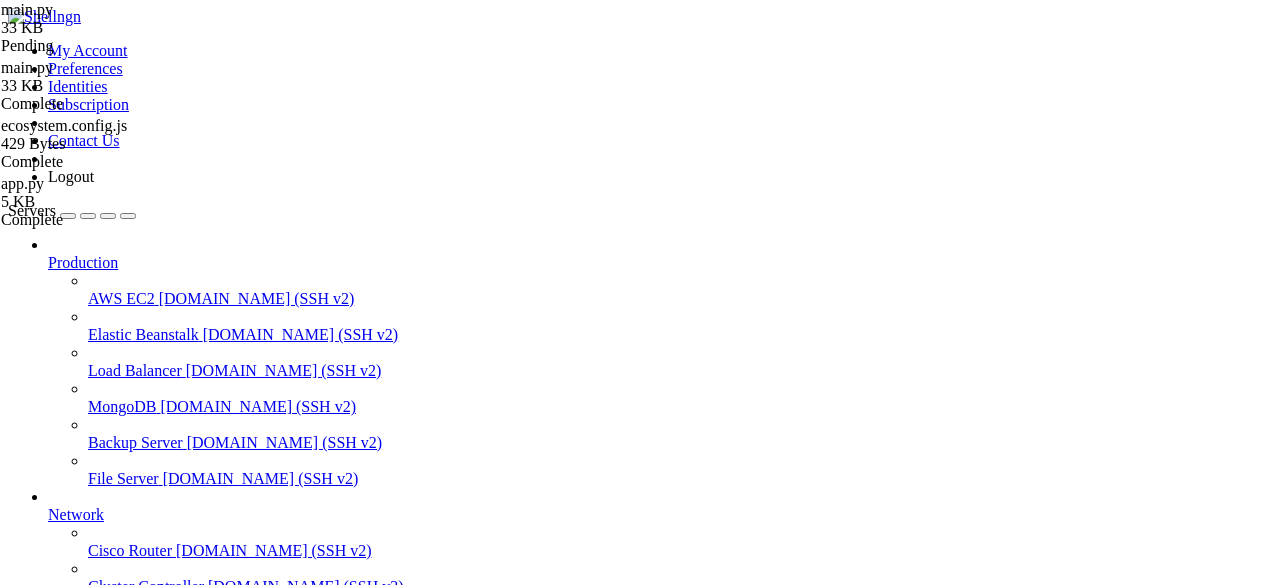 drag, startPoint x: 734, startPoint y: 227, endPoint x: 742, endPoint y: 239, distance: 14.422205 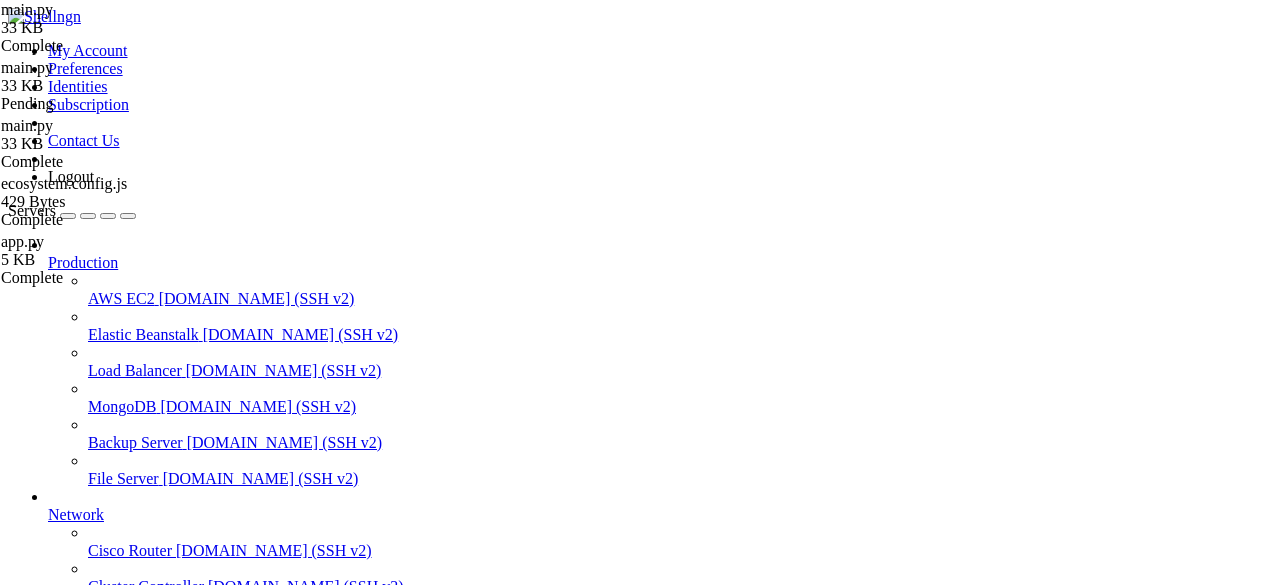 click on "import   telebot import   requests import   re from   telebot   import   types import   threading import   time import   database import   sqlite3 import   datetime import   admin from   zoneinfo   import   ZoneInfo import   pytz import   html TOKEN   =   "7534237229:AAH82OAvTNexPkx1VLpUjCacXz_myfGG9ts" bot   =   telebot . TeleBot ( TOKEN ) APIS   =   [ "[URL][TECHNICAL_ID]" ,   "[URL][TECHNICAL_ID]" ] current_api   =   0 admin . init_admin_panel ( bot ) def   get_api ( ) :       global   current_api       return   APIS [ current_api ] def   switch_api ( ) :       global   current_api       current_api   =   ( current_api   +   1 )   %   len ( APIS ) def   make_request ( endpoint ) :       for   _   in   range ( len ( APIS )) :             try :                   d   =   { "key" :   "satoshkaandmymilik_86e5a91df38b479f25db17b37ef29e6a_@KRAIN1771_Grow_A_Garden_Roblox_Stock_Bot" }                   response   =   requests . get ( f" { get_api ( )} { endpoint } " ,   json = d ,   timeout = 10 )" at bounding box center [1620, 2101] 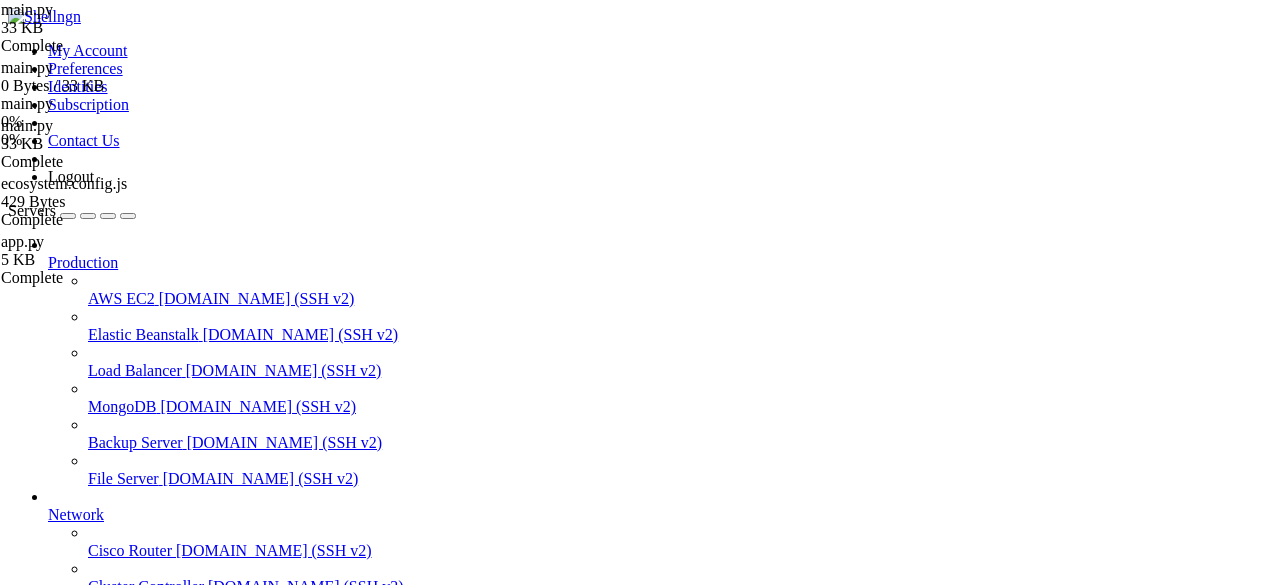 click on "grow a garden" at bounding box center [94, 834] 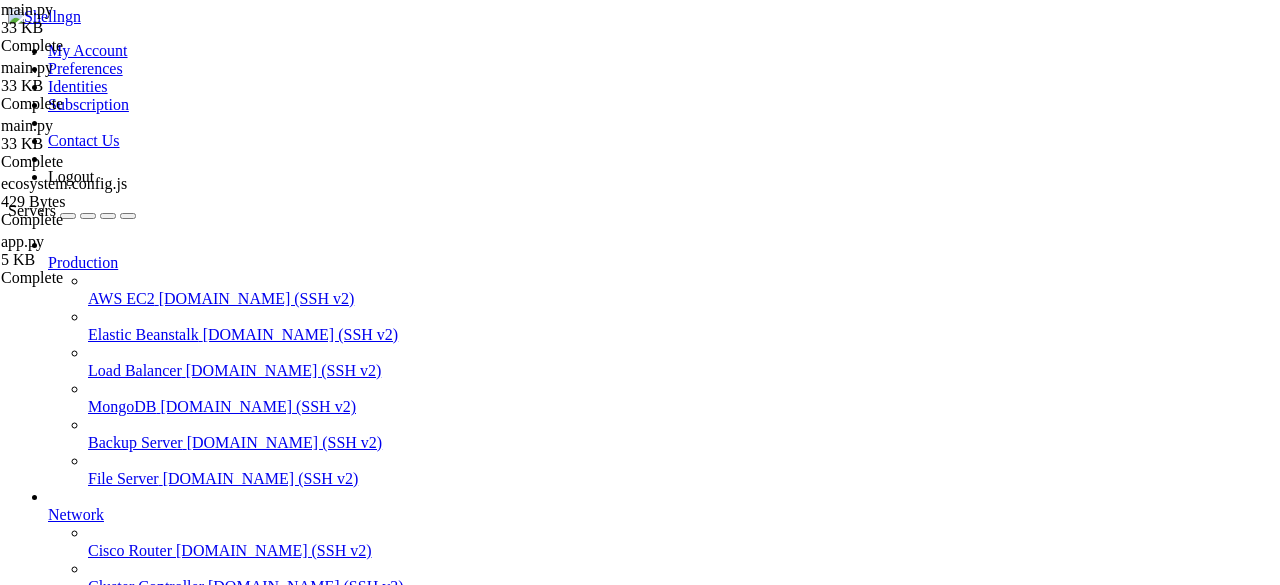 drag, startPoint x: 366, startPoint y: 1660, endPoint x: 272, endPoint y: 1560, distance: 137.24431 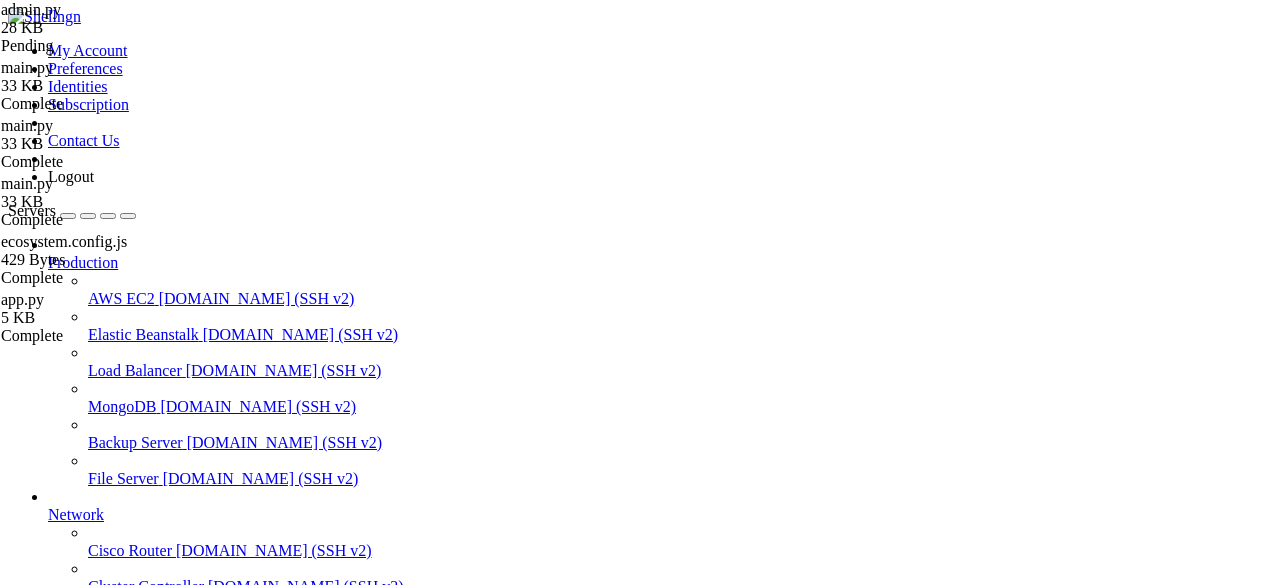 click on "Reconnect" at bounding box center [640, 1796] 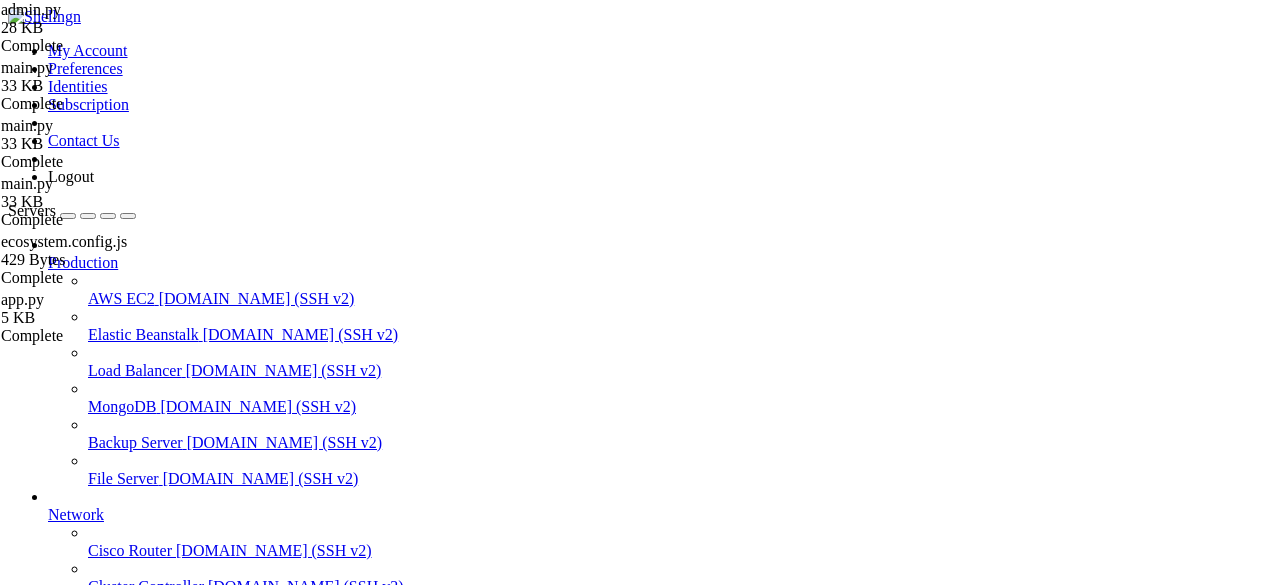 click on "from   telebot   import   types import   database import   time from   database   import   set_tracking_enabled import   sqlite3 import   types   as   pytypes waiting_for_admin_id   =   set ( ) waiting_for_channel   =   set ( ) waiting_for_required   =   set ( ) waiting_for_required_channel_check   =   set ( ) waiting_for_stock_channel_check   =   set ( ) broadcast_state   =   { } # Для хранения временных настроек (можно вынести в базу) channel_tracking_state   =   { } def   is_admin ( user_id ) :       return   user_id   in   database . get_admins ( ) def   admin_menu ( bot ,   chat_id ,   message_id = None ) :       keyboard   =   types . InlineKeyboardMarkup ( row_width = 2 )       keyboard . add ( types . InlineKeyboardButton ( ' 📊  Статистика бота' ,   callback_data = 'admin_stats' ))       keyboard . add ( types . InlineKeyboardButton ( ' 👤  Администраторы' ,   callback_data = 'admin_admins' ))       keyboard . add ( types ." at bounding box center (807, 2101) 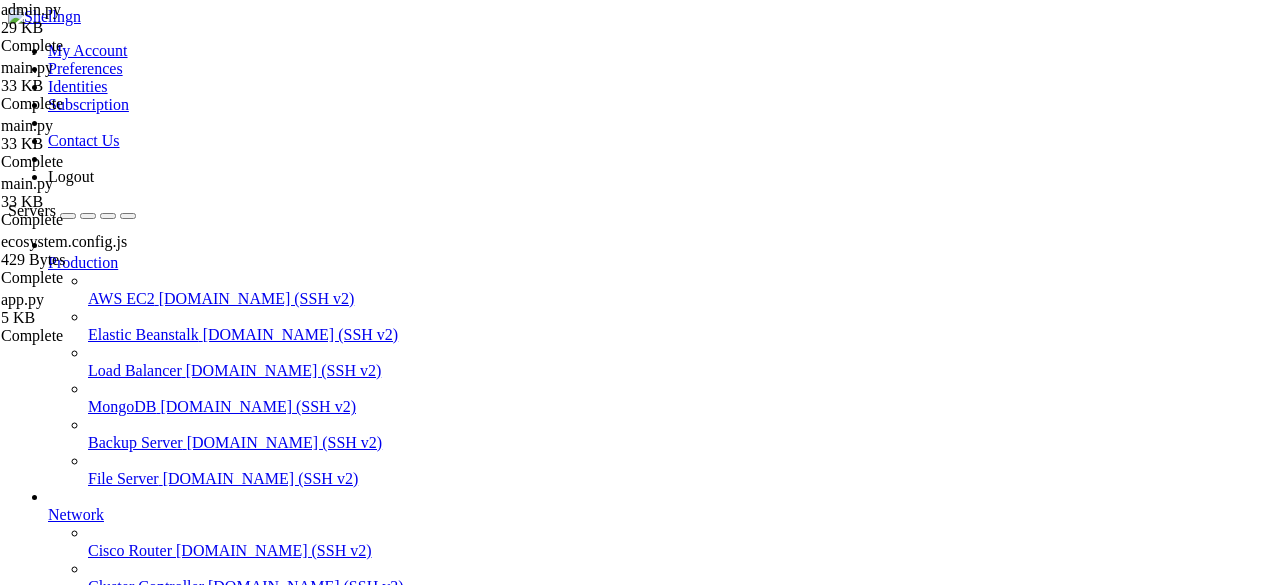 click on "grow a garden" at bounding box center (94, 834) 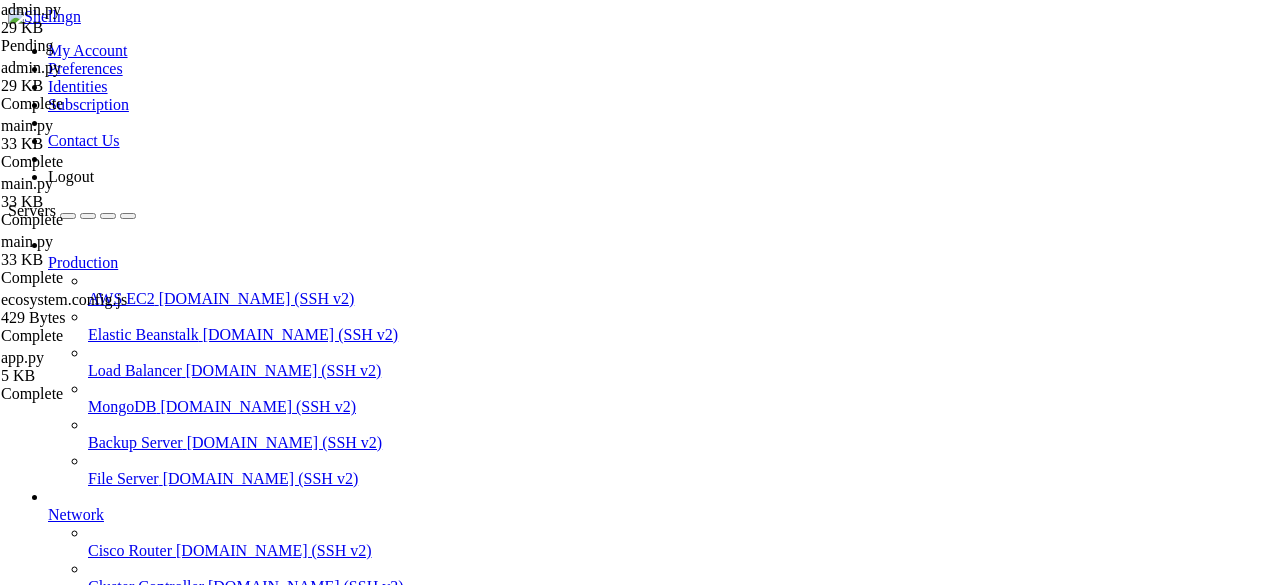 click on "Reconnect" at bounding box center [48, 1582] 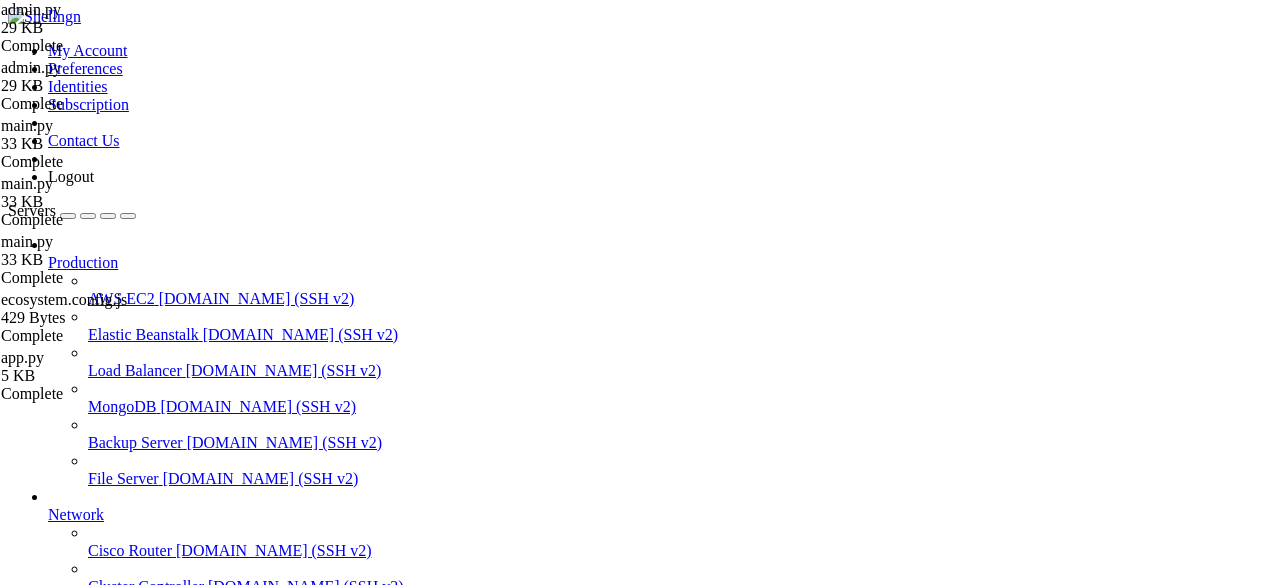 click on "from   telebot   import   types import   database import   time from   database   import   set_tracking_enabled import   sqlite3 import   types   as   pytypes waiting_for_admin_id   =   set ( ) waiting_for_channel   =   set ( ) waiting_for_required   =   set ( ) waiting_for_required_channel_check   =   set ( ) waiting_for_stock_channel_check   =   set ( ) broadcast_state   =   { } # Для хранения временных настроек (можно вынести в базу) channel_tracking_state   =   { } def   is_admin ( user_id ) :       return   user_id   in   database . get_admins ( ) def   admin_menu ( bot ,   chat_id ,   message_id = None ) :       keyboard   =   types . InlineKeyboardMarkup ( row_width = 2 )       keyboard . add ( types . InlineKeyboardButton ( ' 📊  Статистика бота' ,   callback_data = 'admin_stats' ))       keyboard . add ( types . InlineKeyboardButton ( ' 👤  Администраторы' ,   callback_data = 'admin_admins' ))       keyboard . add ( types ." at bounding box center (807, 1887) 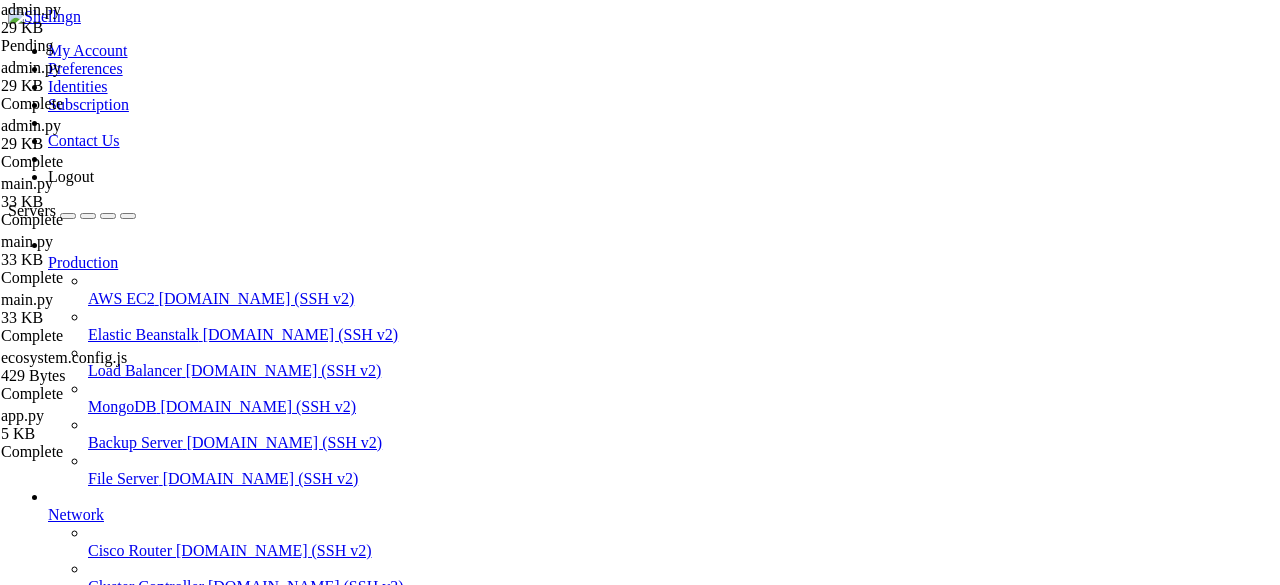 click on "Reconnect" at bounding box center (48, 1582) 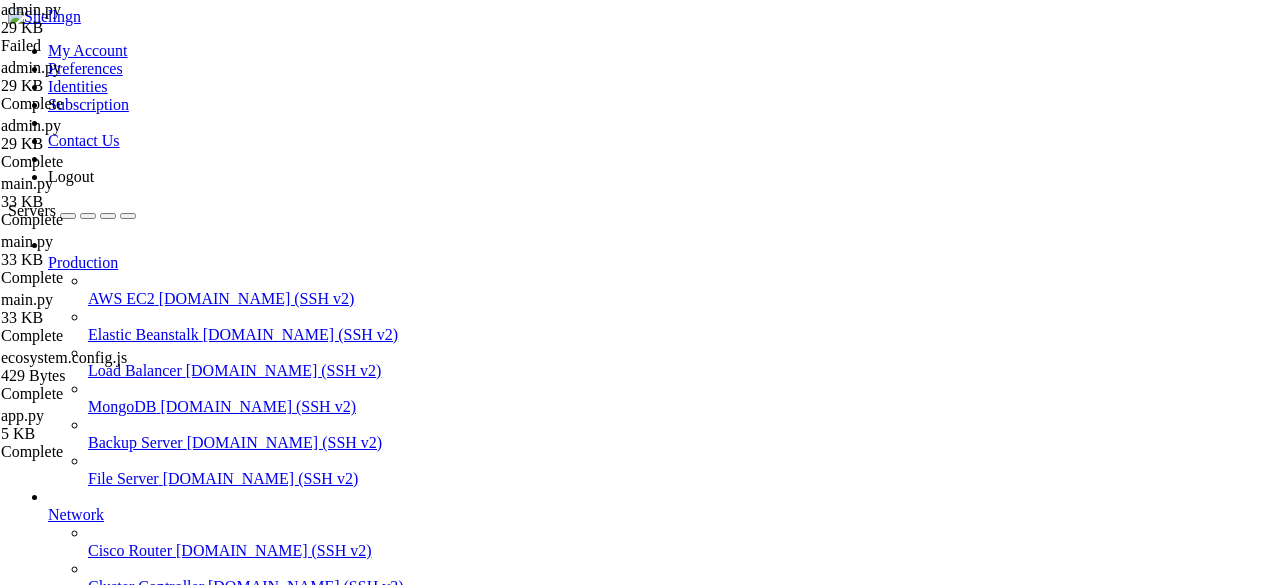 click at bounding box center [980, 1141] 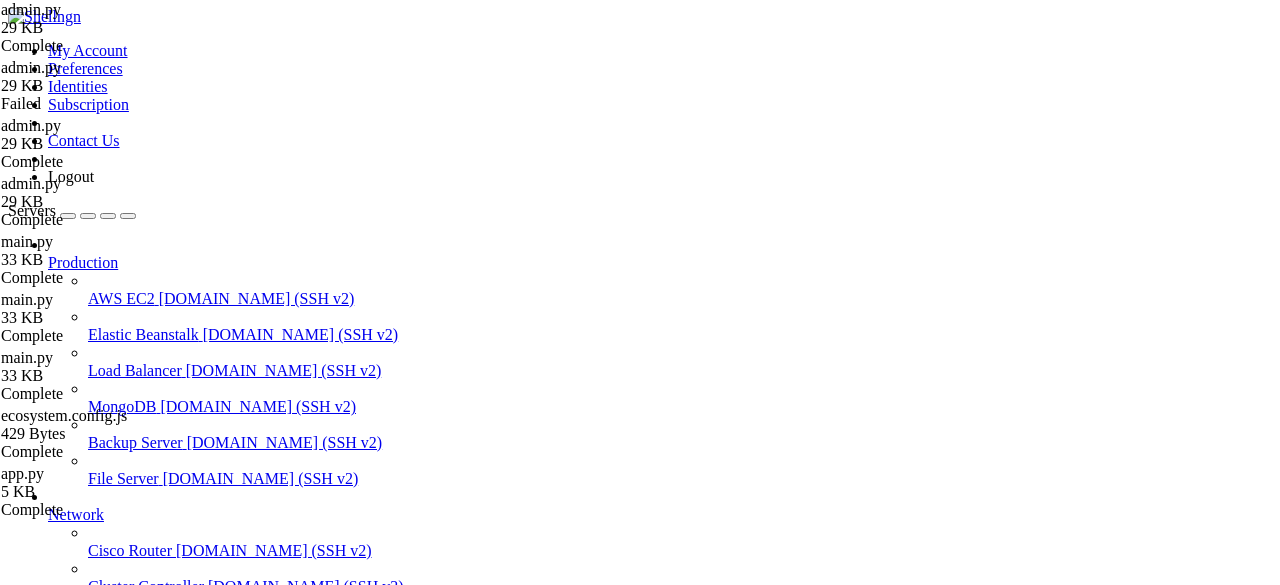 click on "from   telebot   import   types import   database import   time from   database   import   set_tracking_enabled import   sqlite3 import   types   as   pytypes waiting_for_admin_id   =   set ( ) waiting_for_channel   =   set ( ) waiting_for_required   =   set ( ) waiting_for_required_channel_check   =   set ( ) waiting_for_stock_channel_check   =   set ( ) broadcast_state   =   { } # Для хранения временных настроек (можно вынести в базу) channel_tracking_state   =   { } def   is_admin ( user_id ) :       return   user_id   in   database . get_admins ( ) def   admin_menu ( bot ,   chat_id ,   message_id = None ) :       keyboard   =   types . InlineKeyboardMarkup ( row_width = 2 )       keyboard . add ( types . InlineKeyboardButton ( ' 📊  Статистика бота' ,   callback_data = 'admin_stats' ))       keyboard . add ( types . InlineKeyboardButton ( ' 👤  Администраторы' ,   callback_data = 'admin_admins' ))       keyboard . add ( types ." at bounding box center (807, 1887) 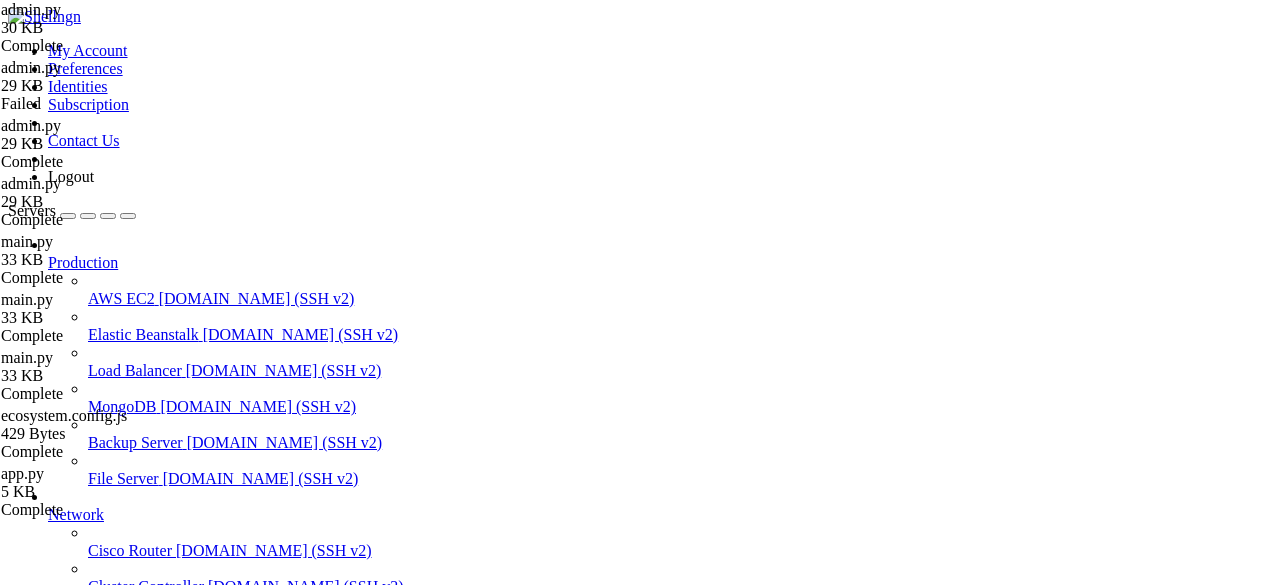 drag, startPoint x: 466, startPoint y: 28, endPoint x: 476, endPoint y: 83, distance: 55.9017 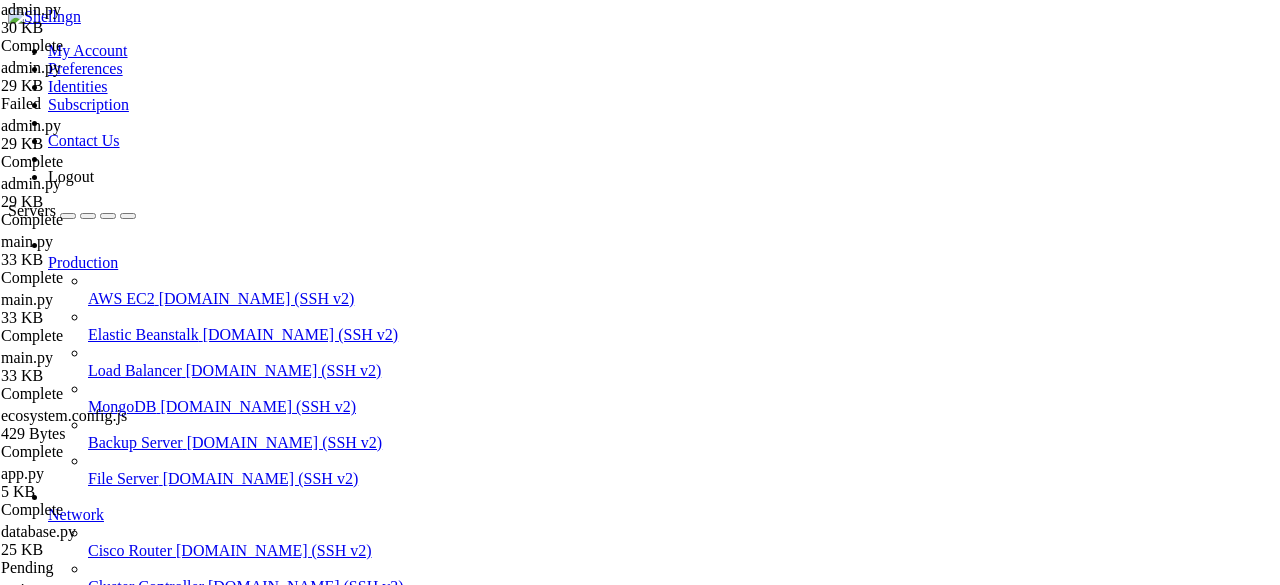 click on "Reconnect" at bounding box center (640, 1582) 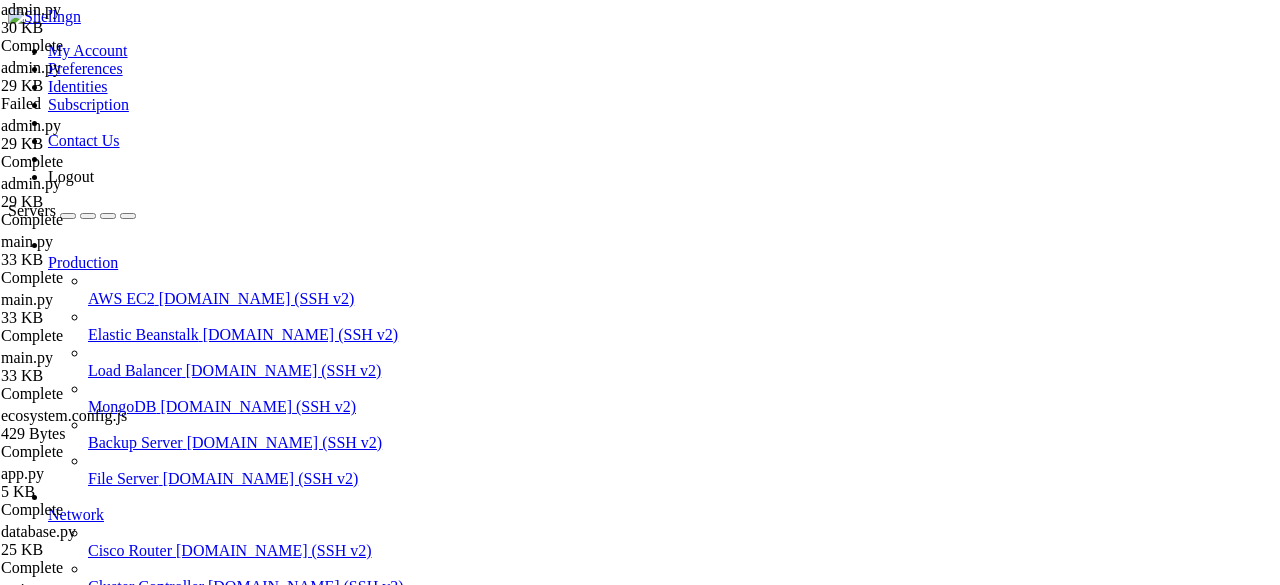 click at bounding box center (16, 1528) 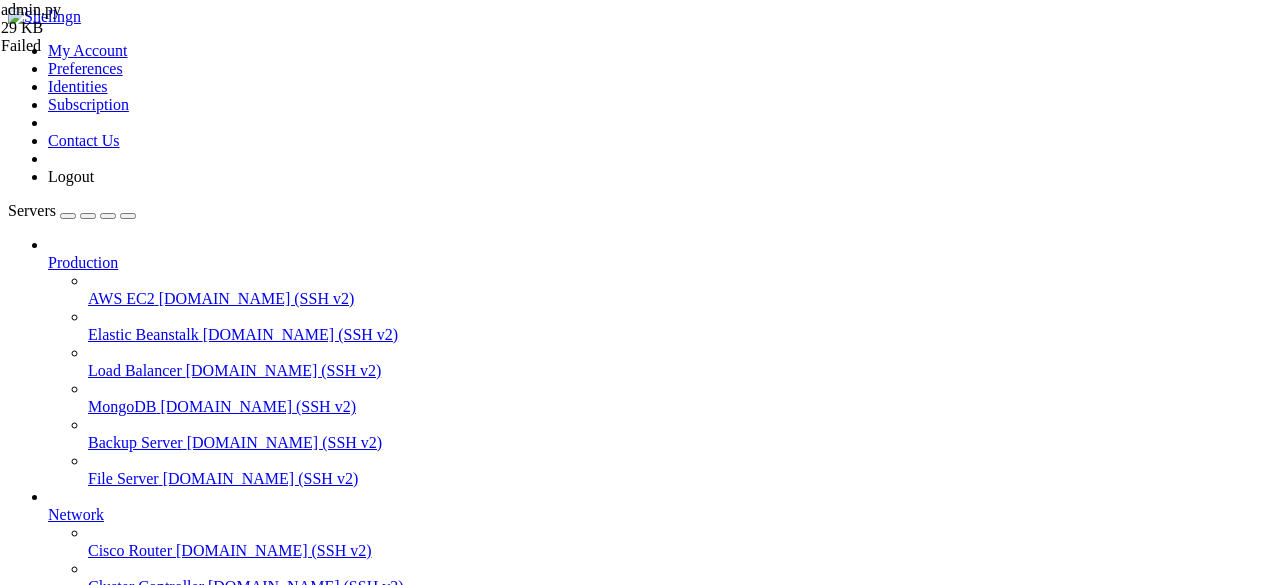 click at bounding box center [16, 1528] 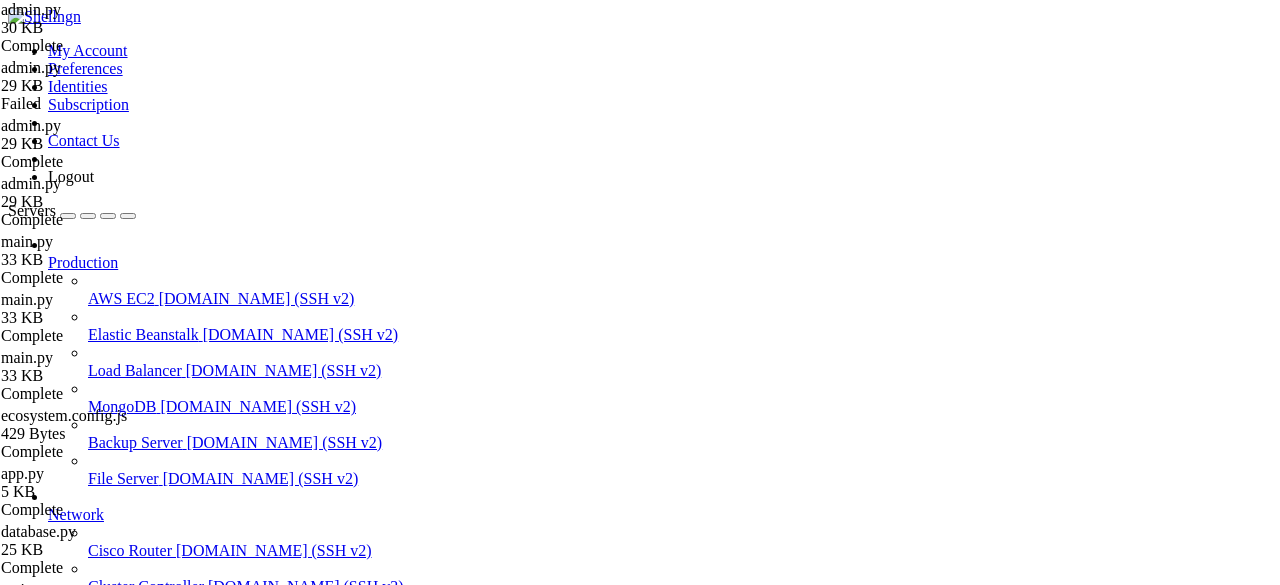 click at bounding box center (16, 1528) 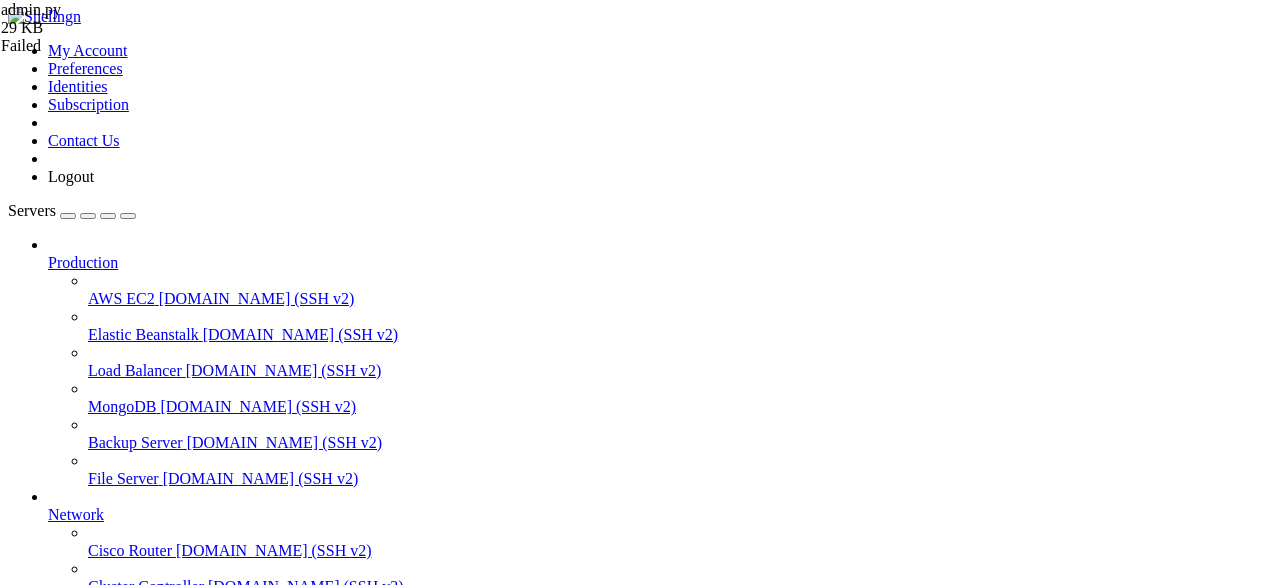 click on "grow a garden
" at bounding box center [660, 880] 